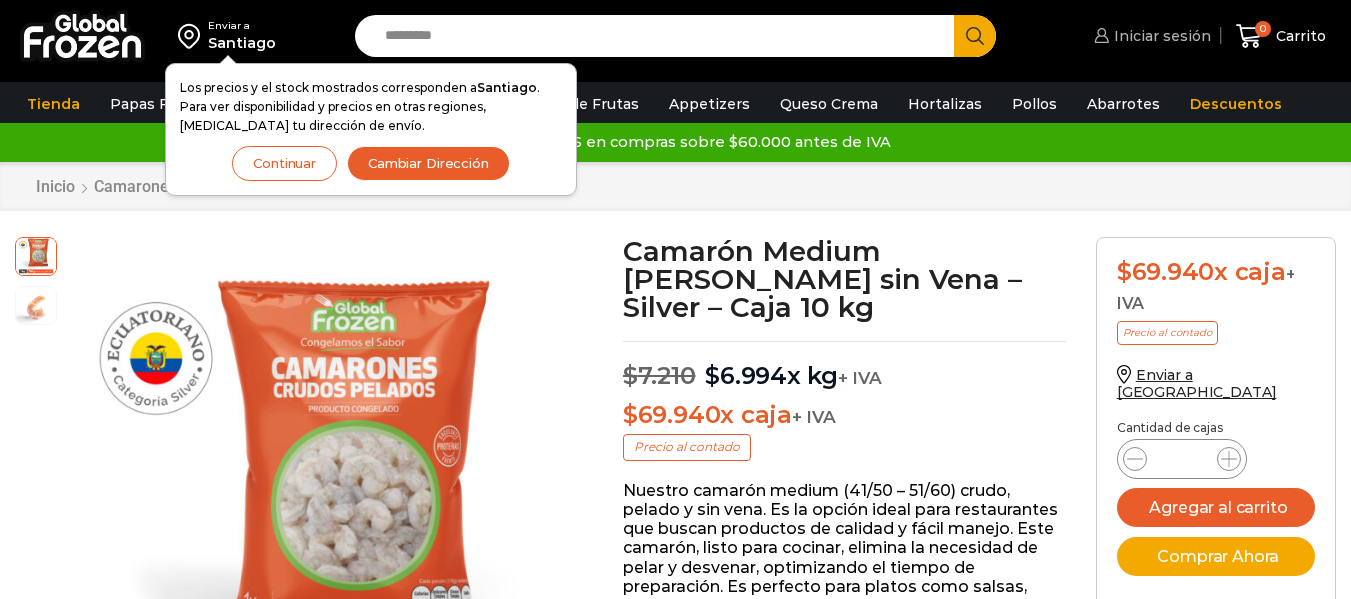 scroll, scrollTop: 1, scrollLeft: 0, axis: vertical 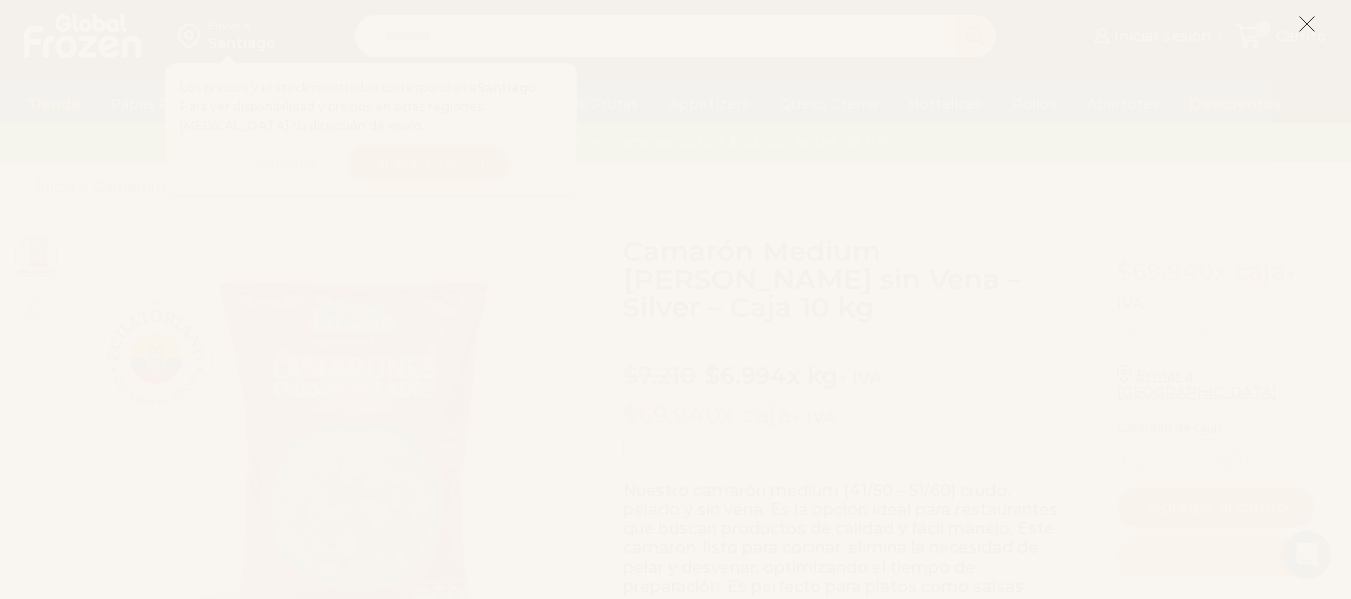 click 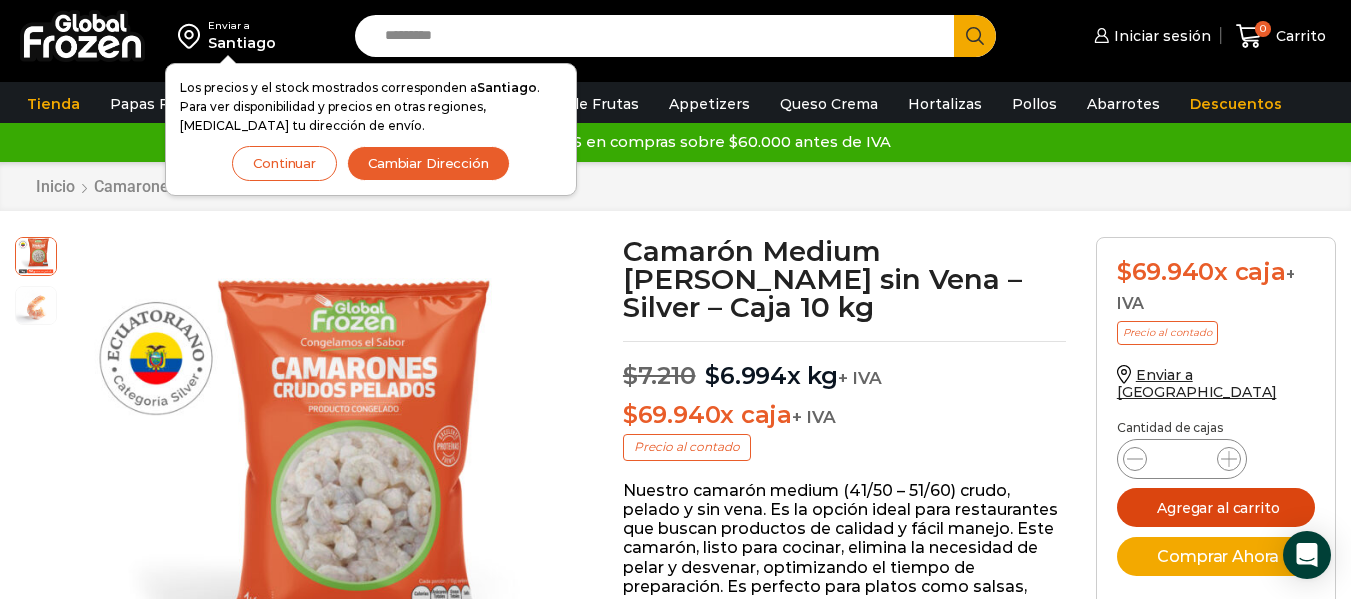 click on "Agregar al carrito" at bounding box center (1216, 507) 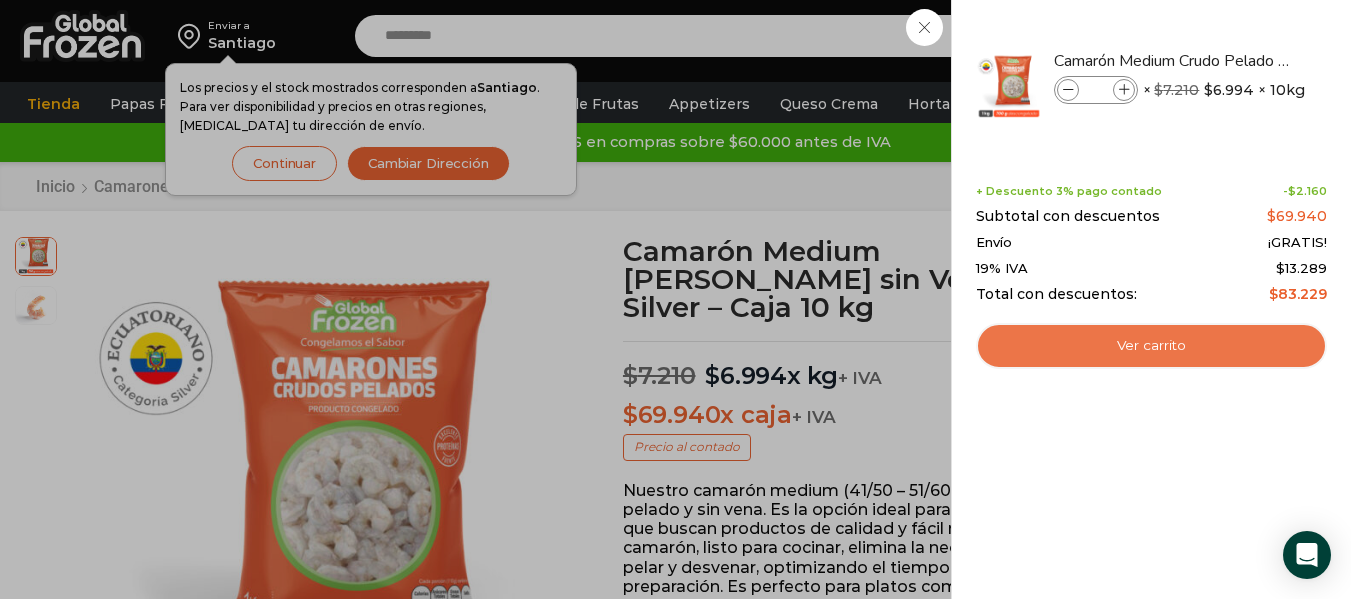 click on "Ver carrito" at bounding box center (1151, 346) 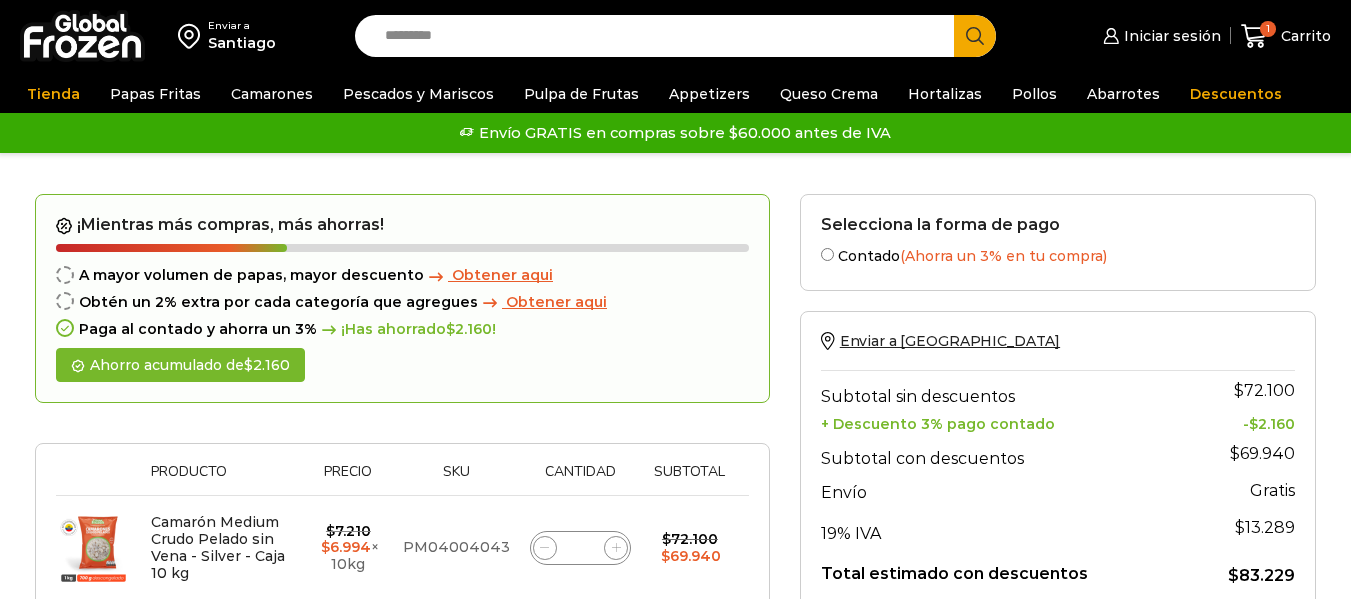 scroll, scrollTop: 0, scrollLeft: 0, axis: both 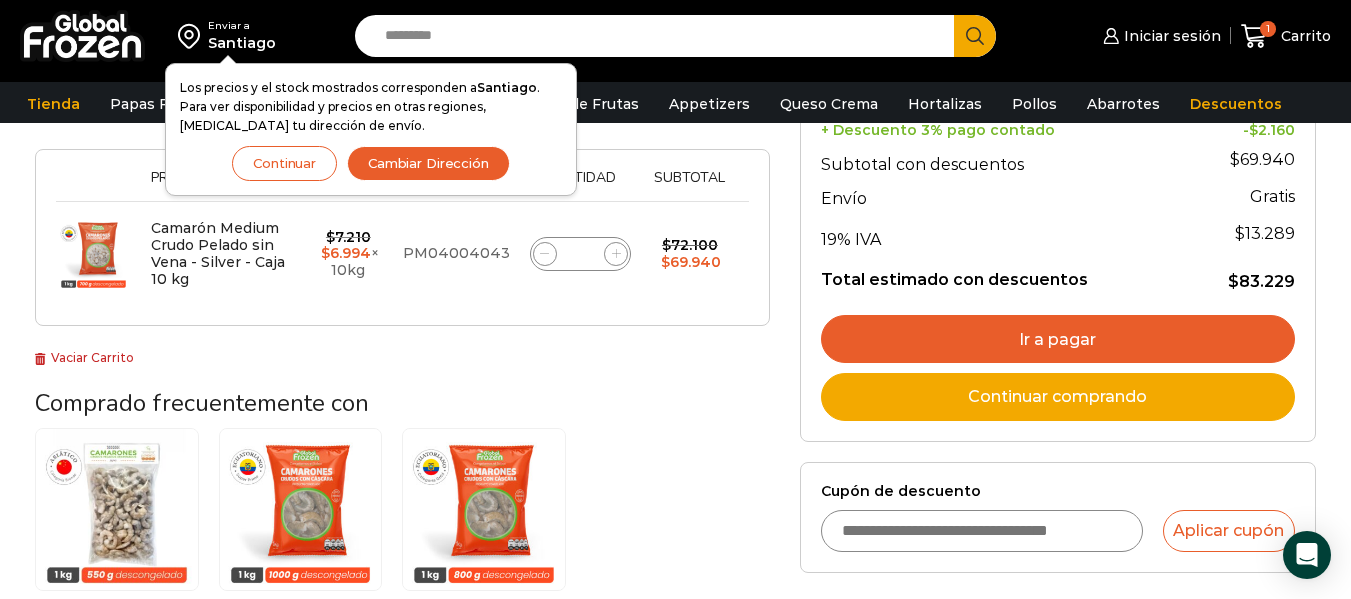 click on "Ir a pagar" at bounding box center [1058, 339] 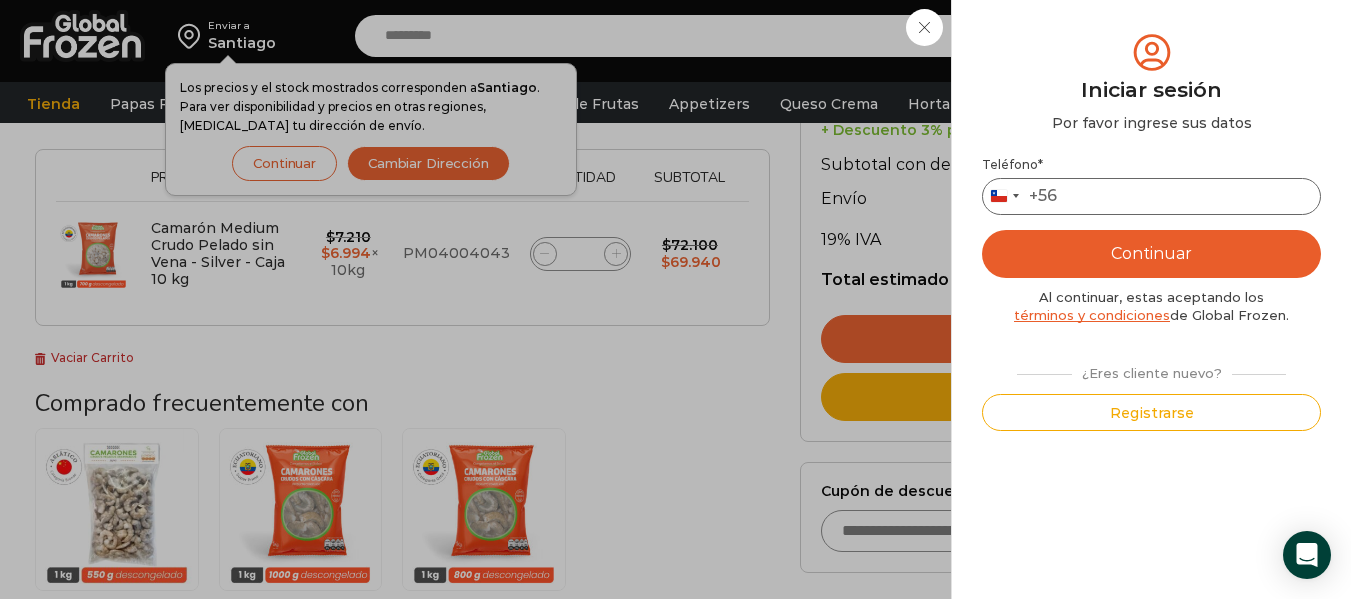click on "Teléfono
*" at bounding box center [1151, 196] 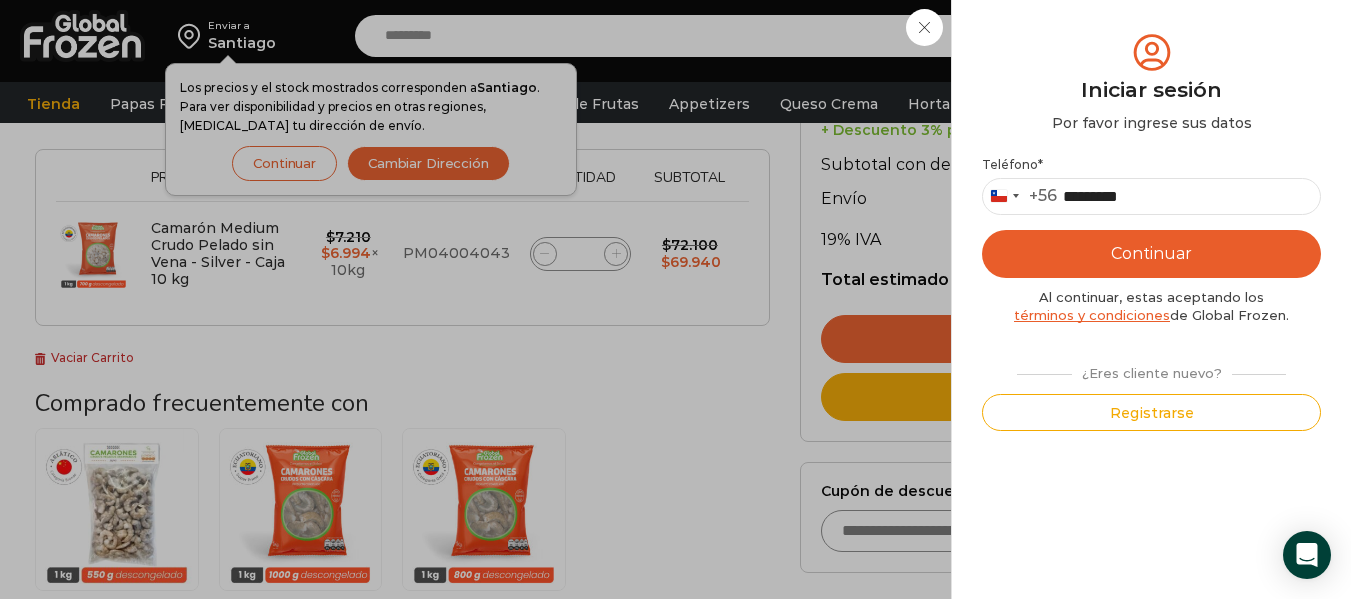 click on "Continuar" at bounding box center [1151, 254] 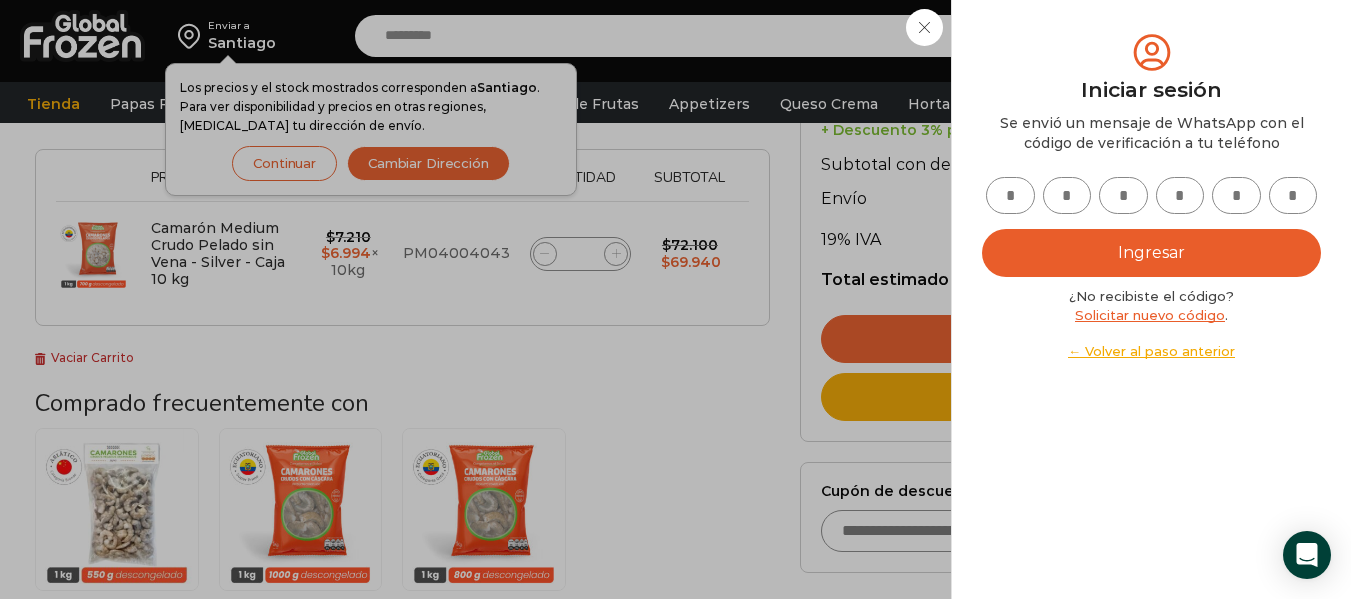 click at bounding box center (1010, 195) 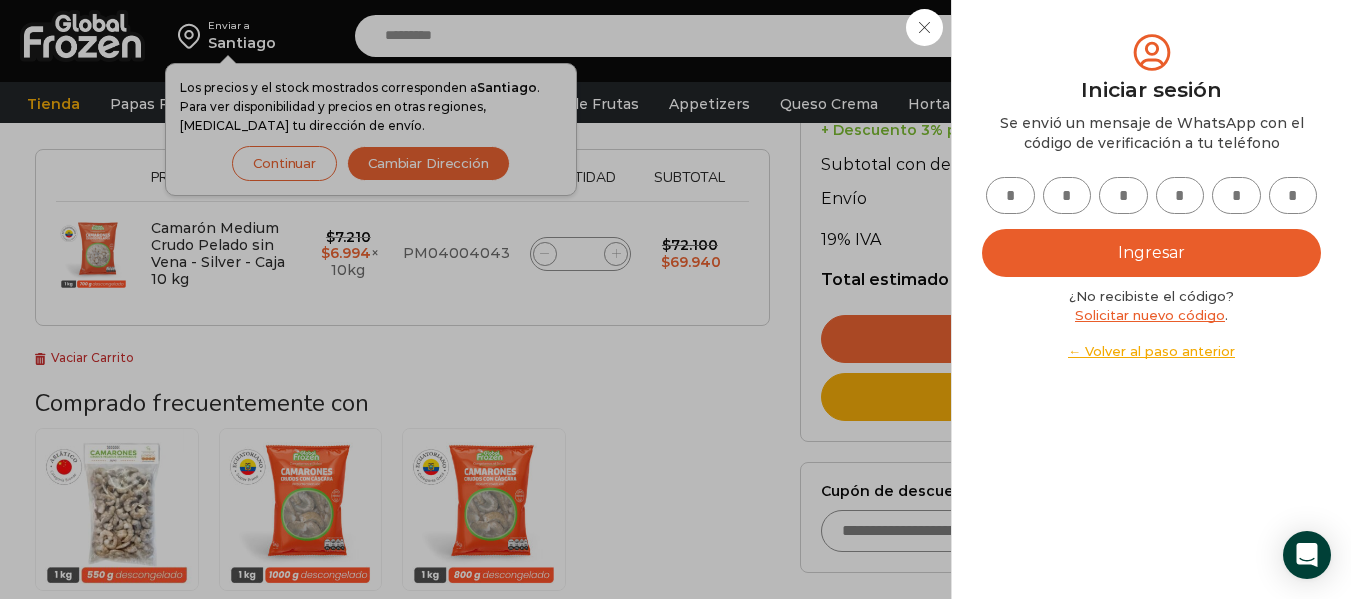 type on "*" 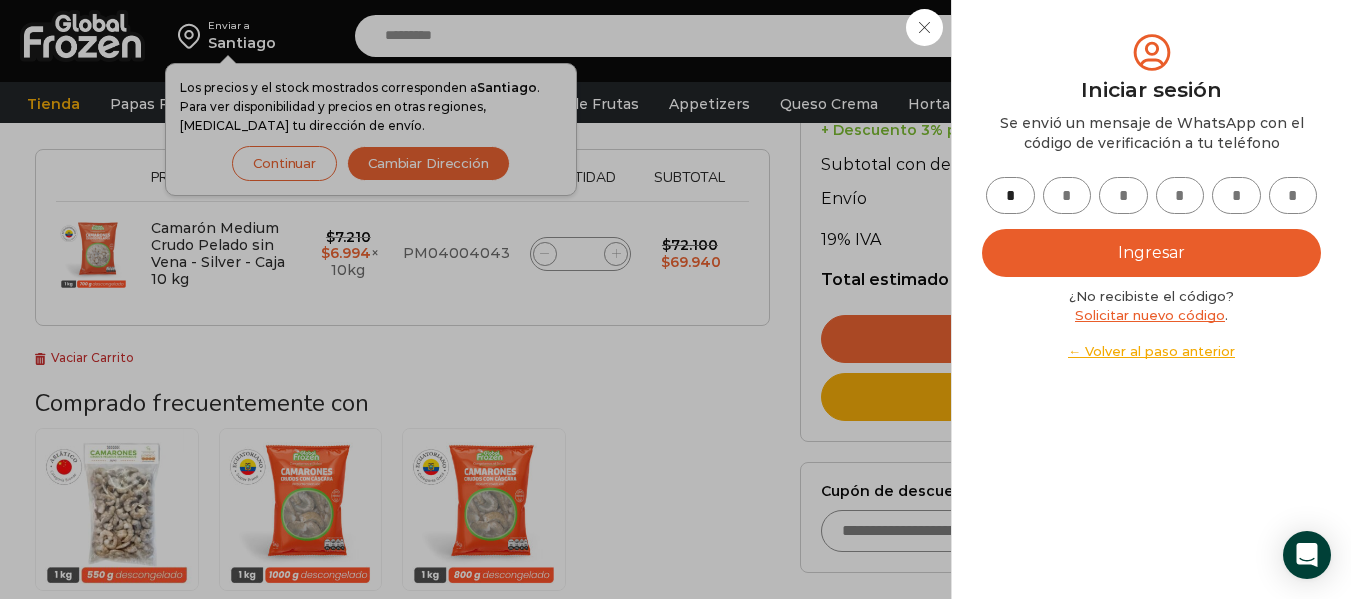 type on "*" 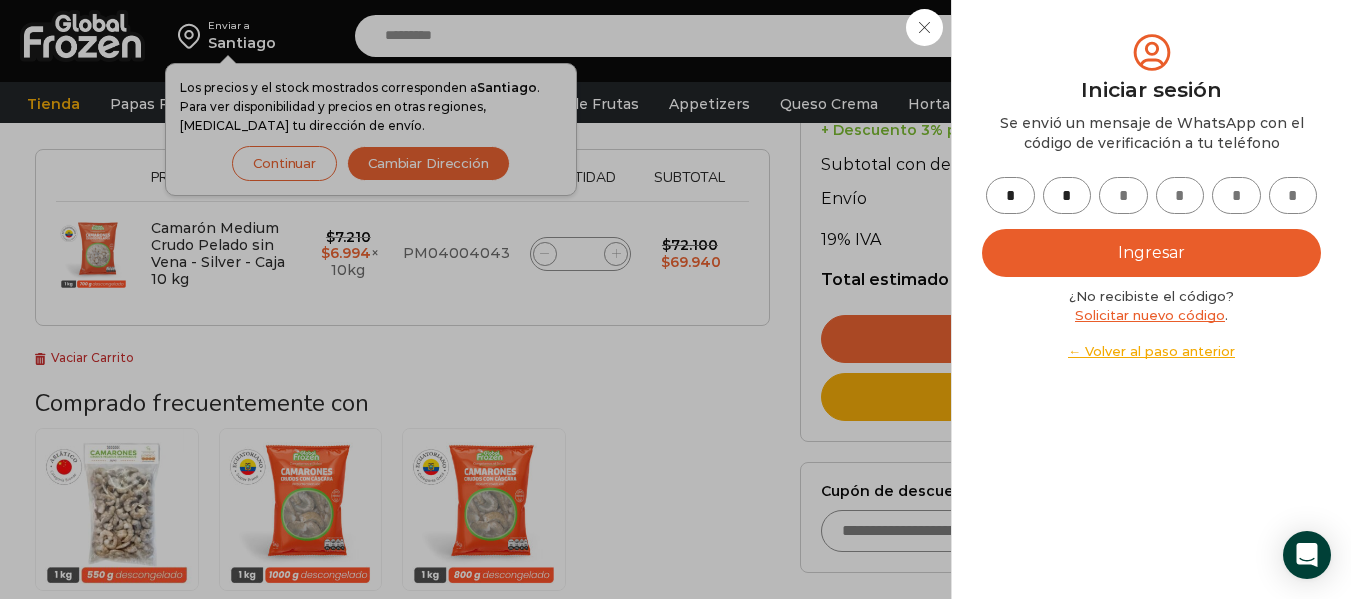 type on "*" 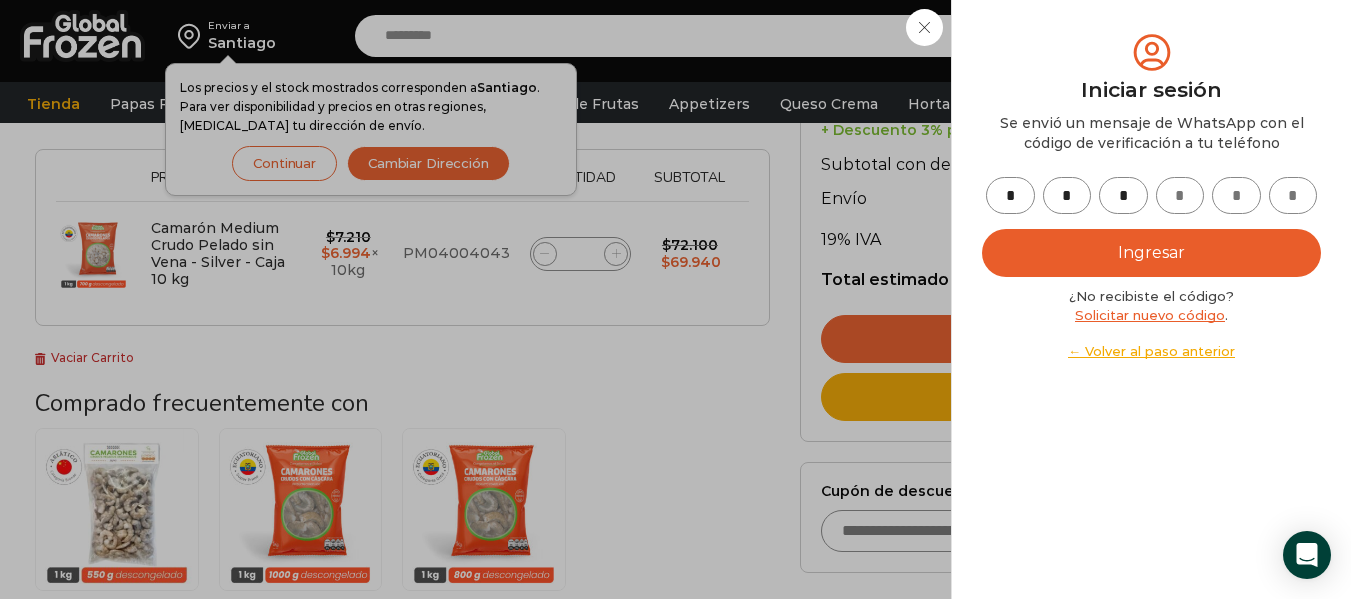 type on "*" 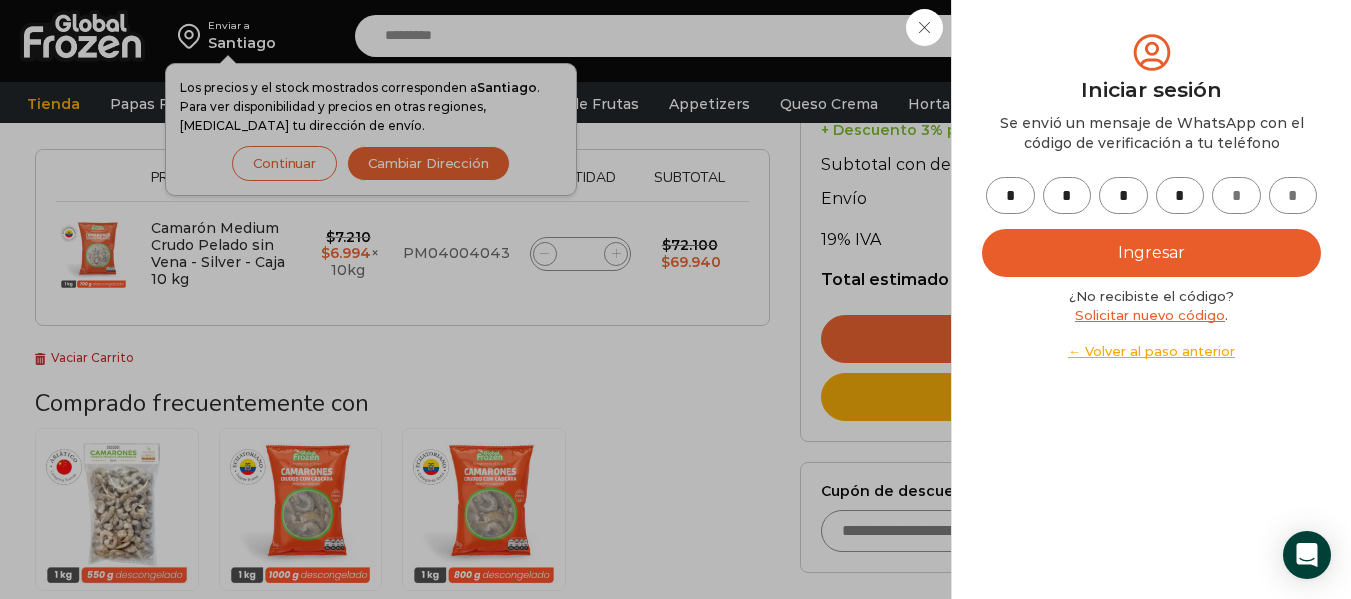 type on "*" 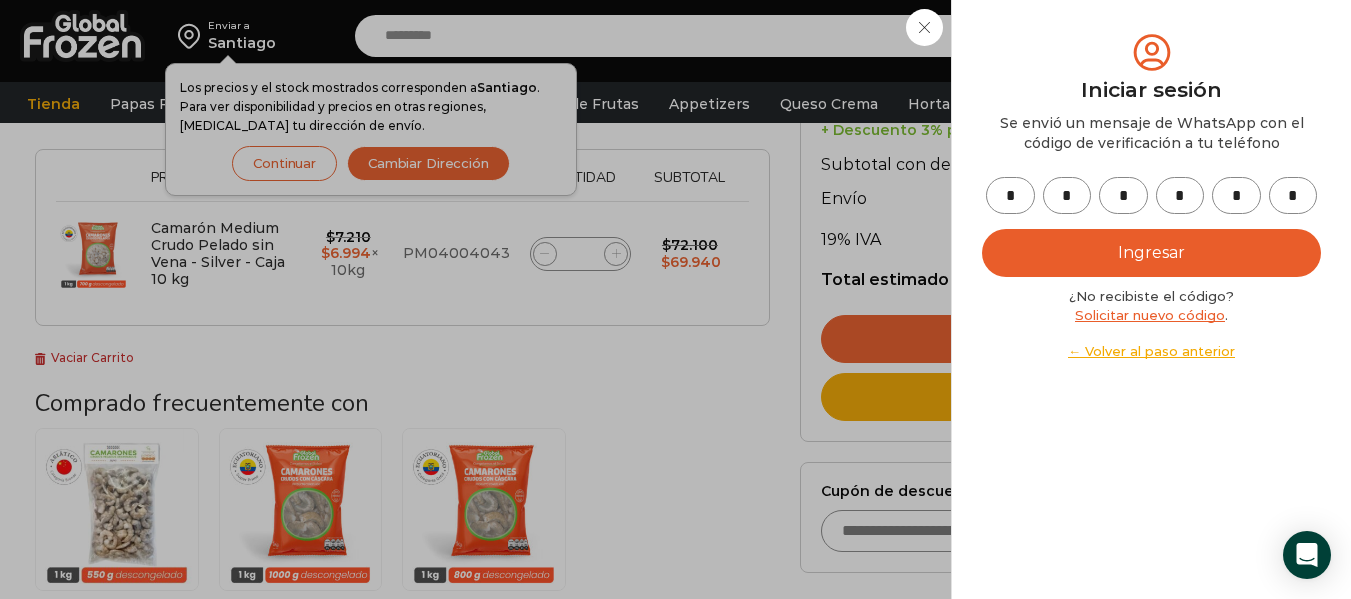 type on "*" 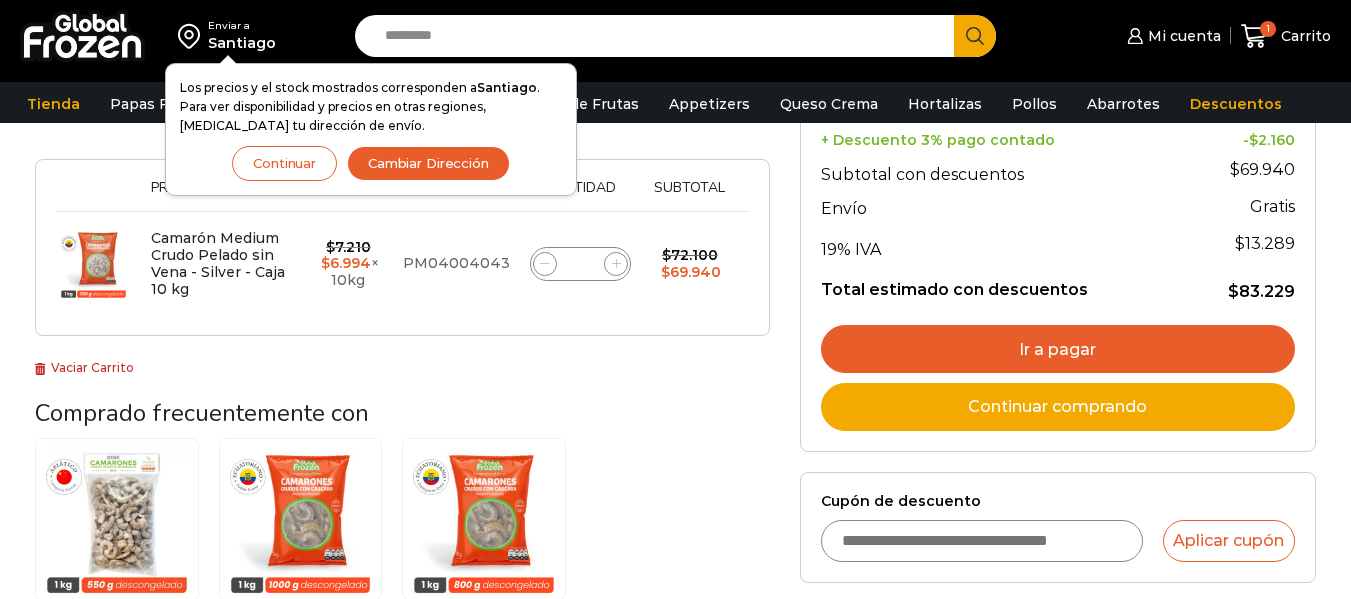 scroll, scrollTop: 304, scrollLeft: 0, axis: vertical 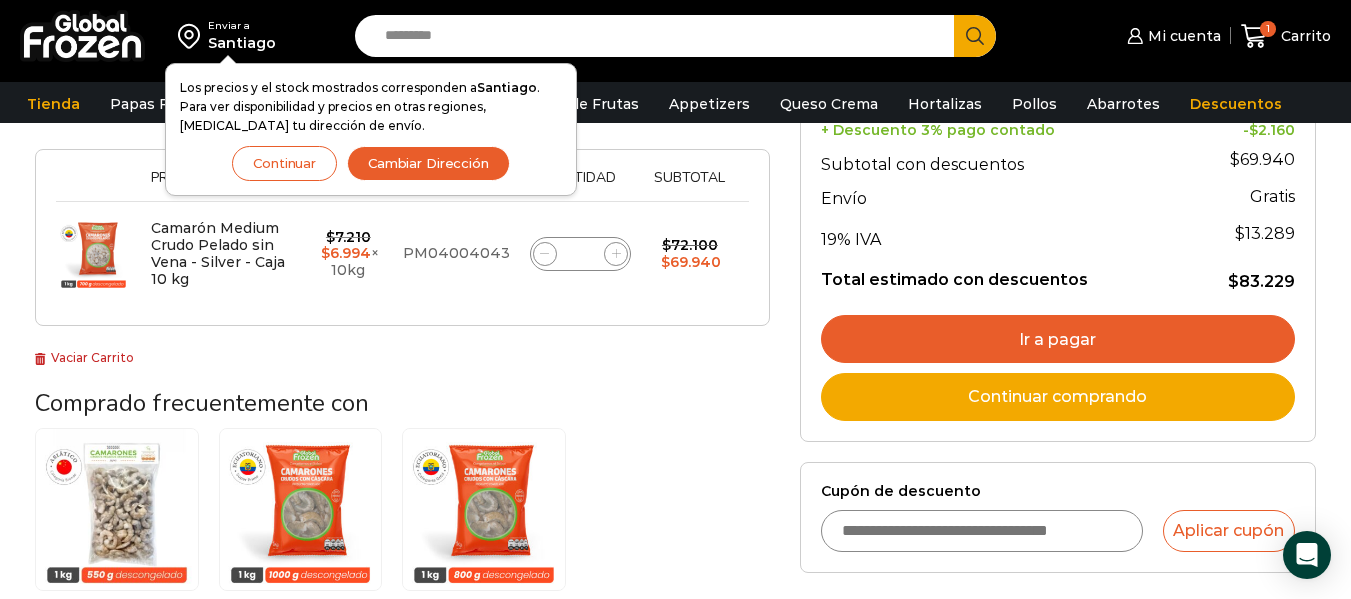click on "Cupón de descuento" at bounding box center (982, 531) 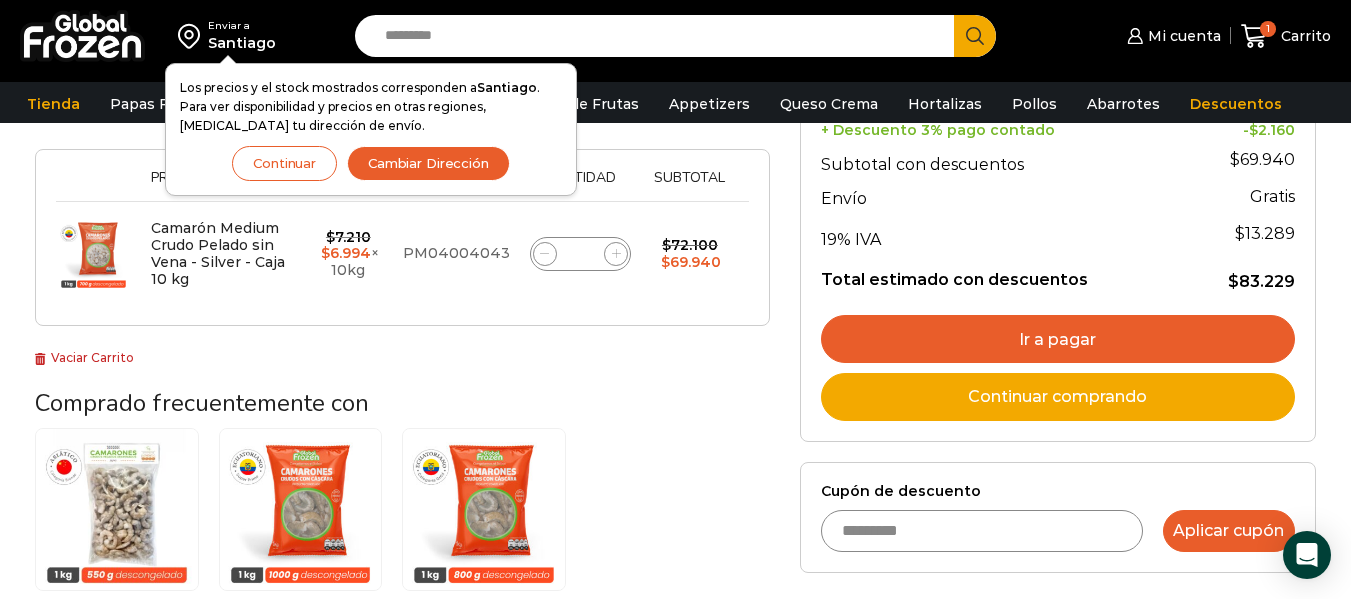 type on "*********" 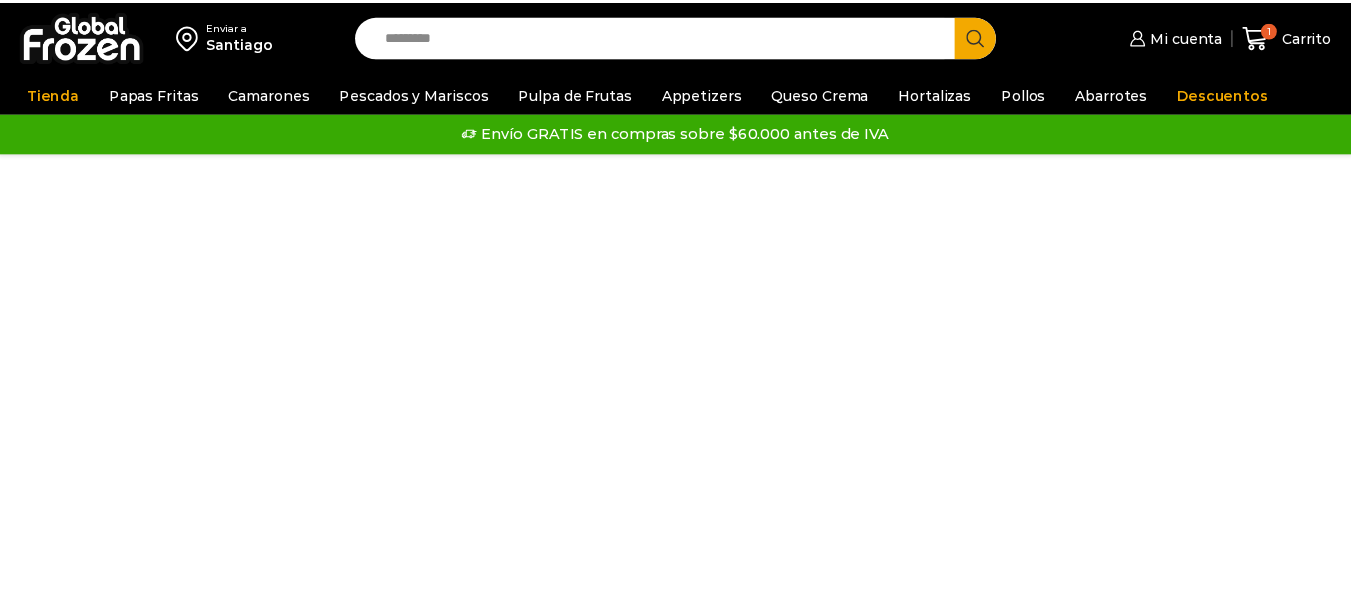 scroll, scrollTop: 0, scrollLeft: 0, axis: both 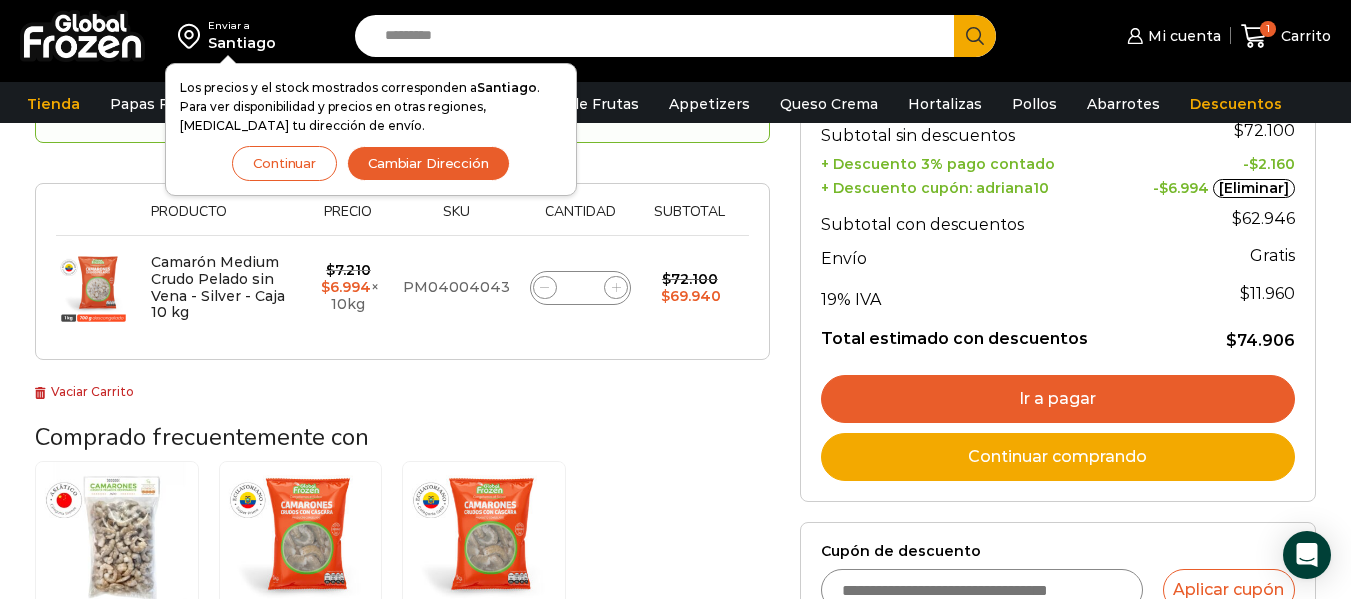 click on "Ir a pagar" at bounding box center (1058, 399) 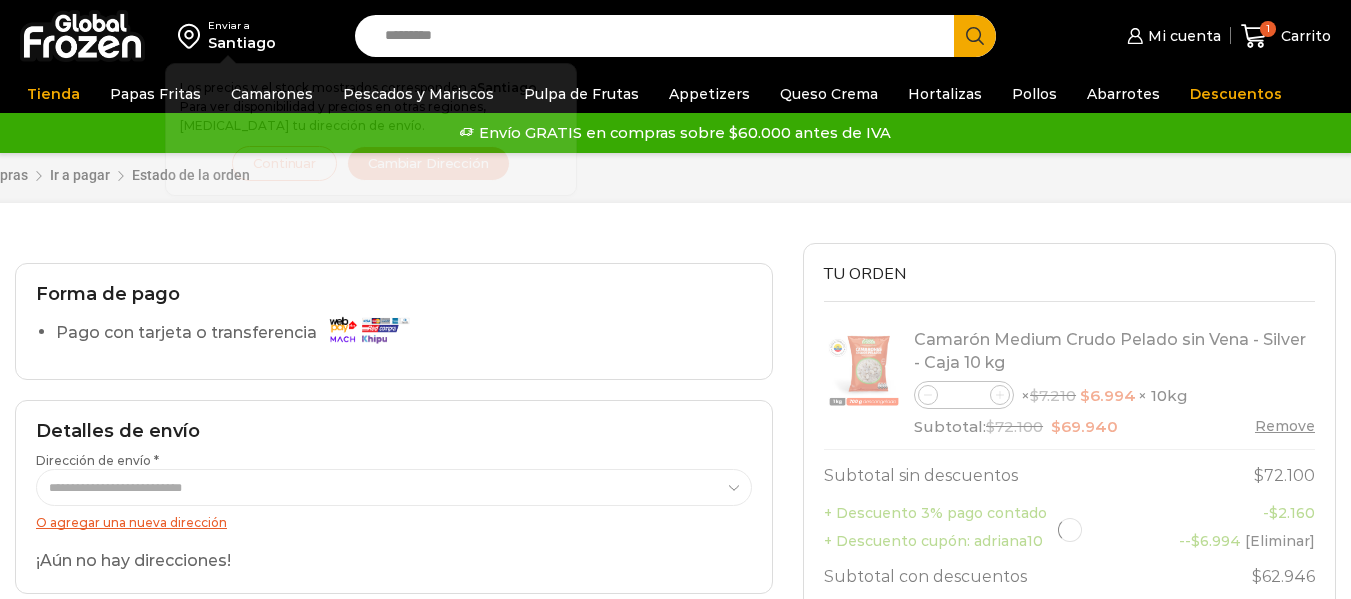 scroll, scrollTop: 0, scrollLeft: 0, axis: both 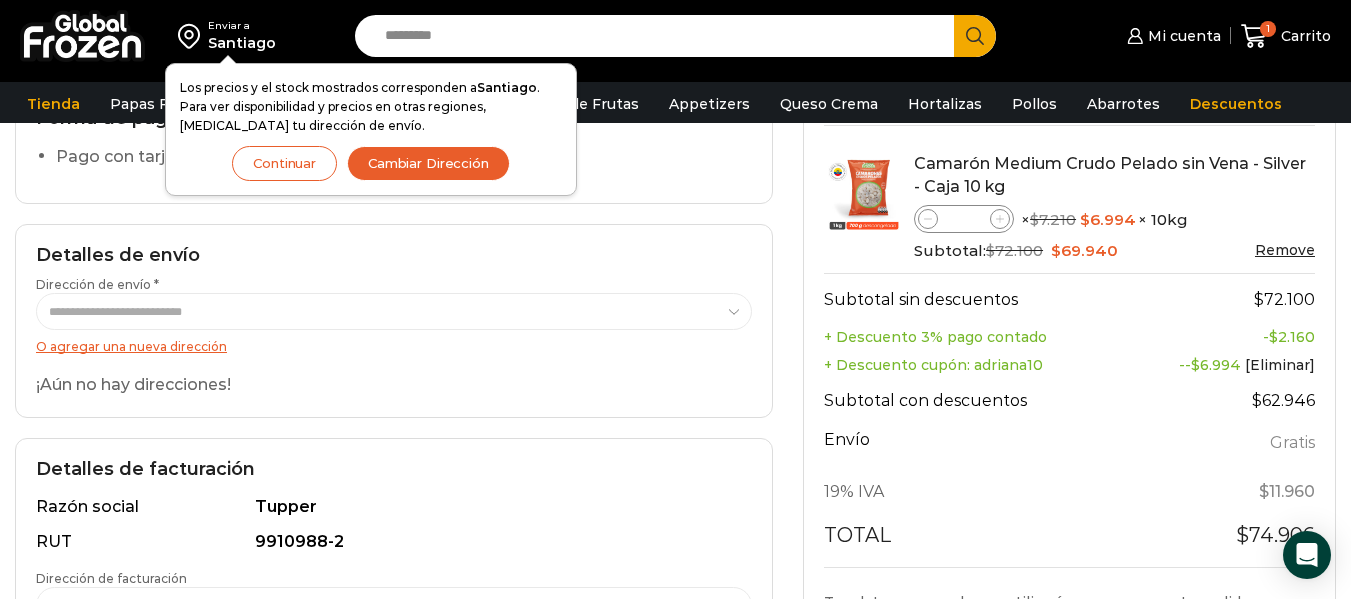 click on "O agregar una nueva dirección" at bounding box center (131, 346) 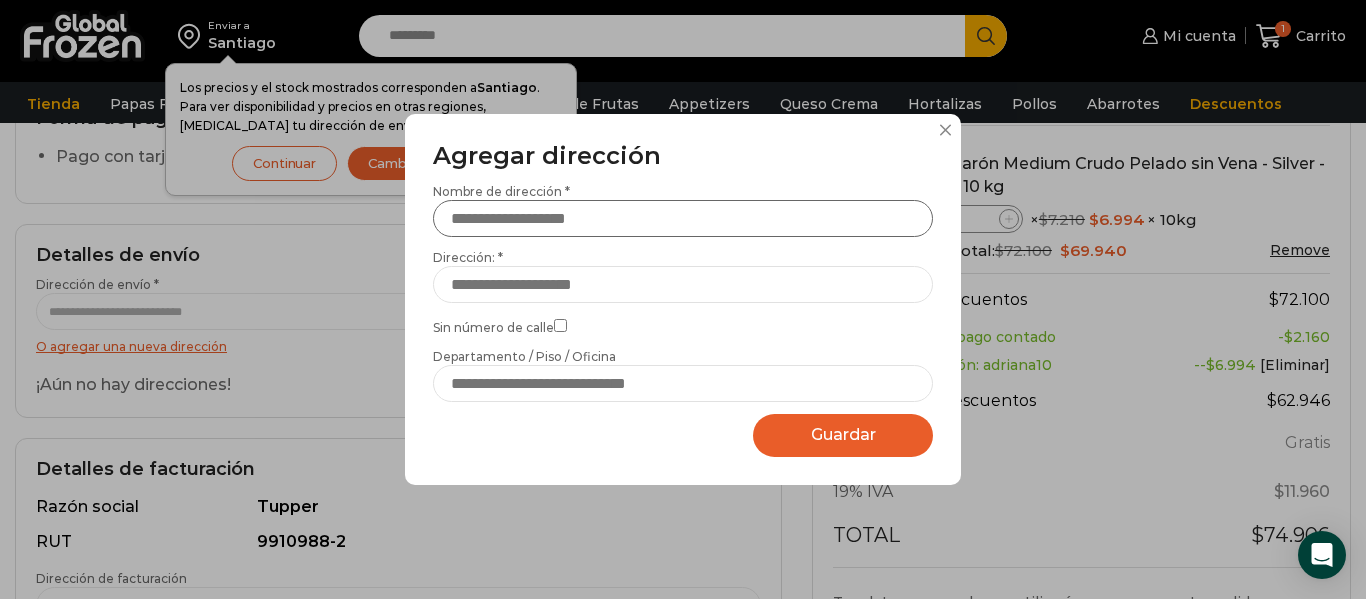 click on "Nombre de dirección *" at bounding box center (683, 218) 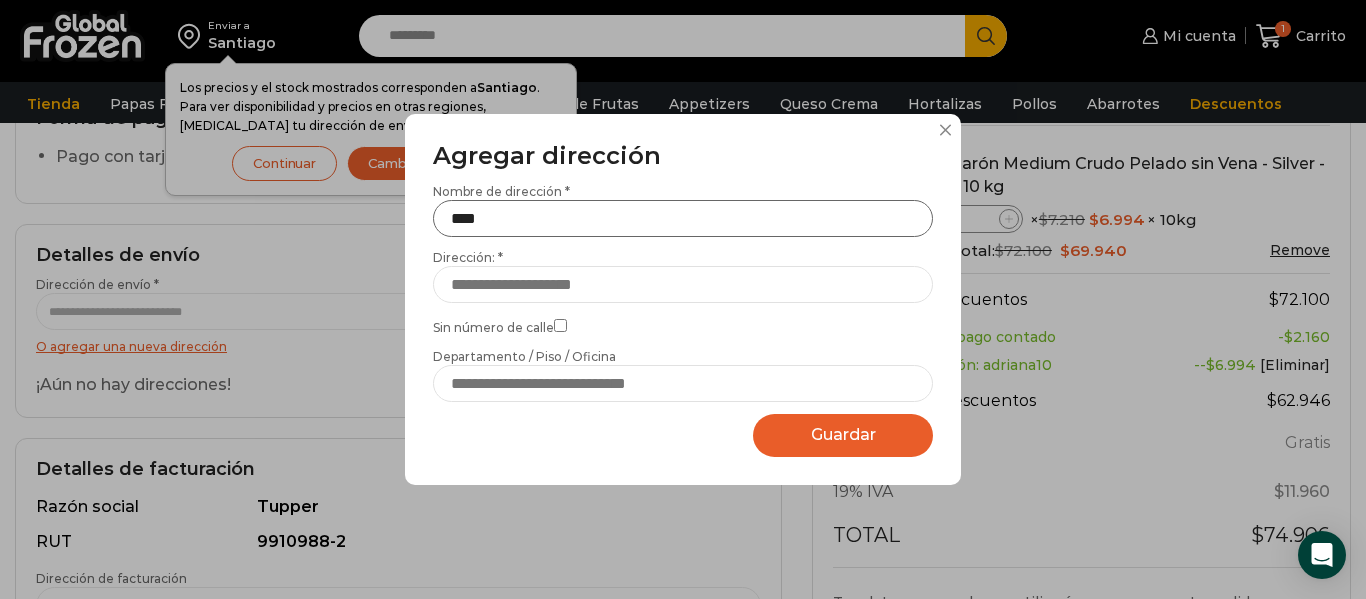 type on "****" 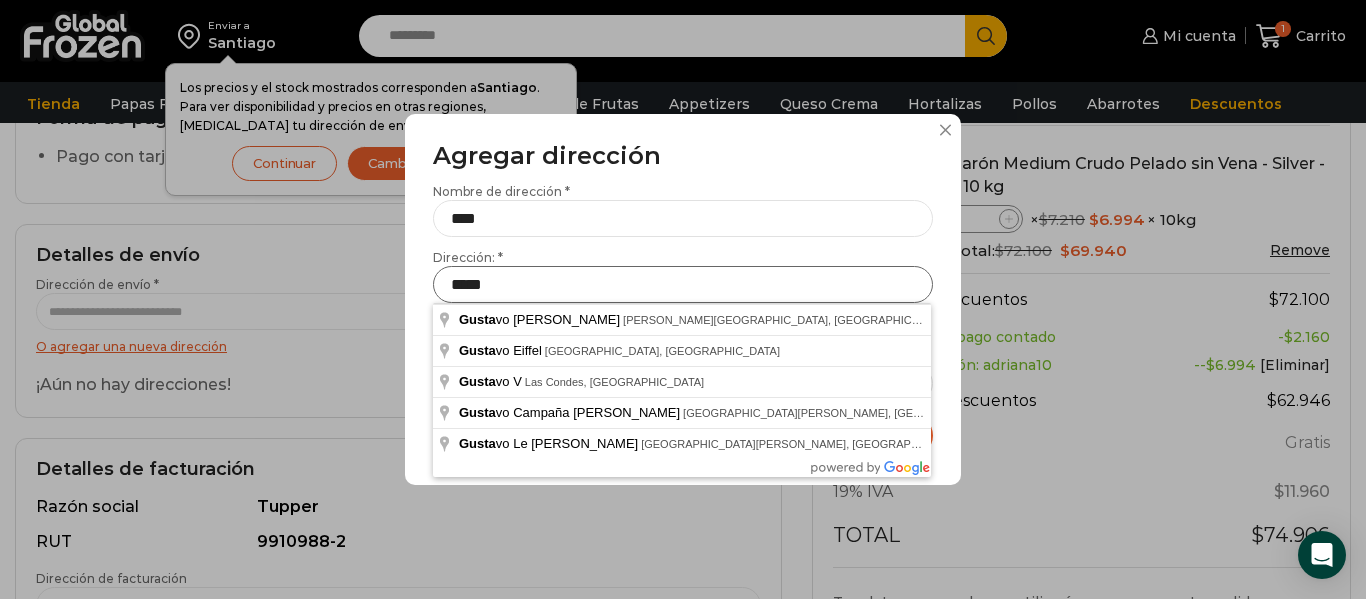 type on "**********" 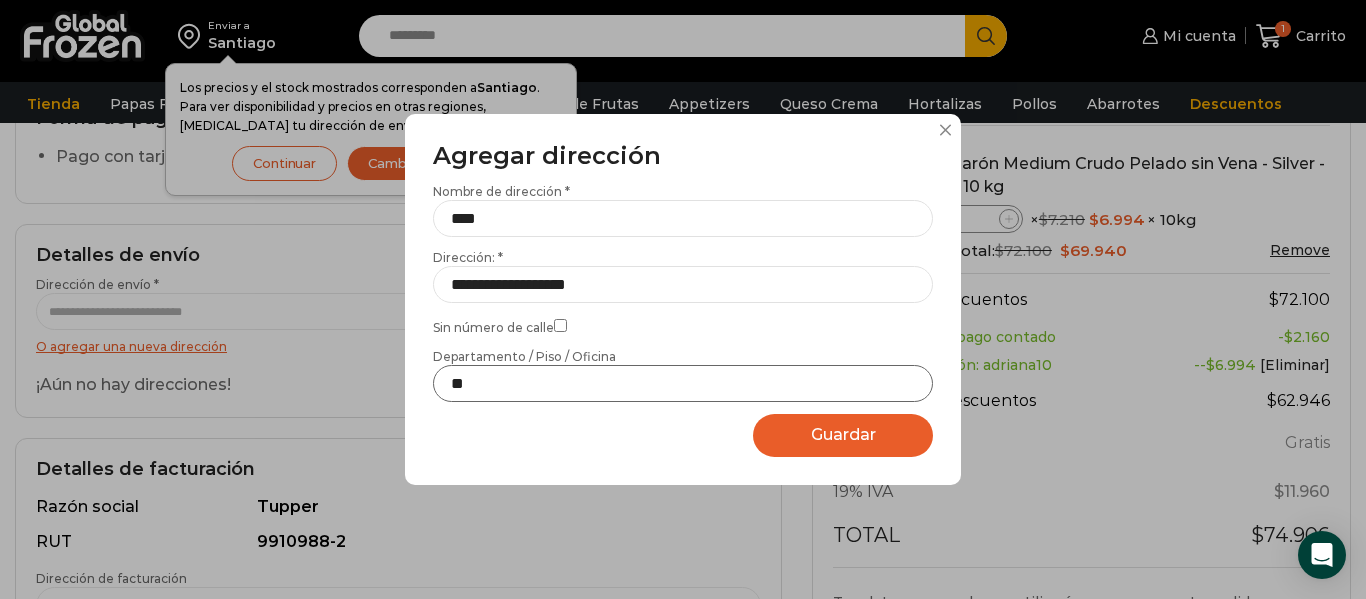type on "**" 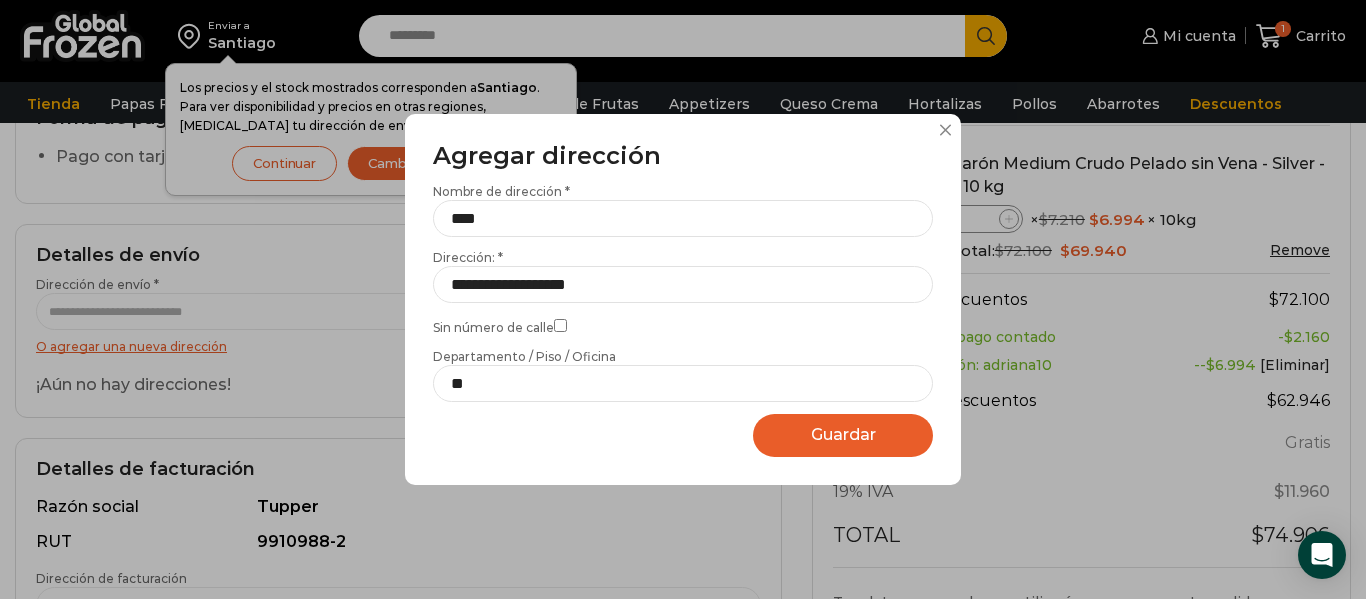 click on "Guardar" at bounding box center (843, 434) 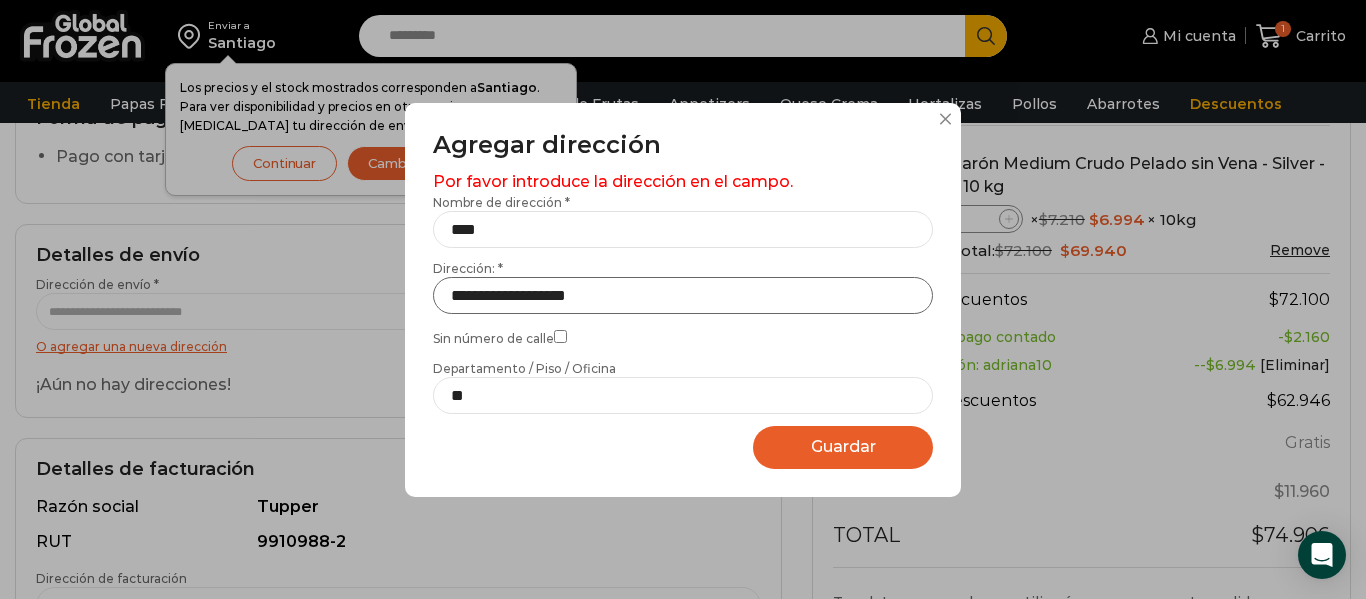 click on "**********" at bounding box center [683, 295] 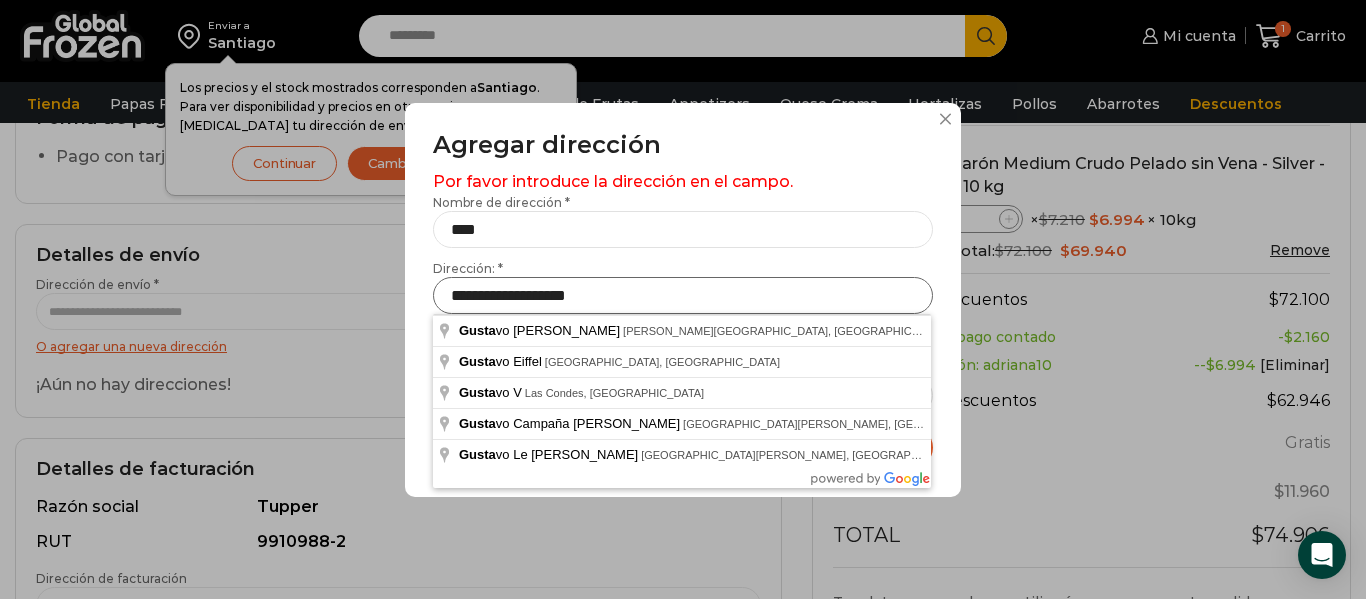 click on "**********" at bounding box center (683, 295) 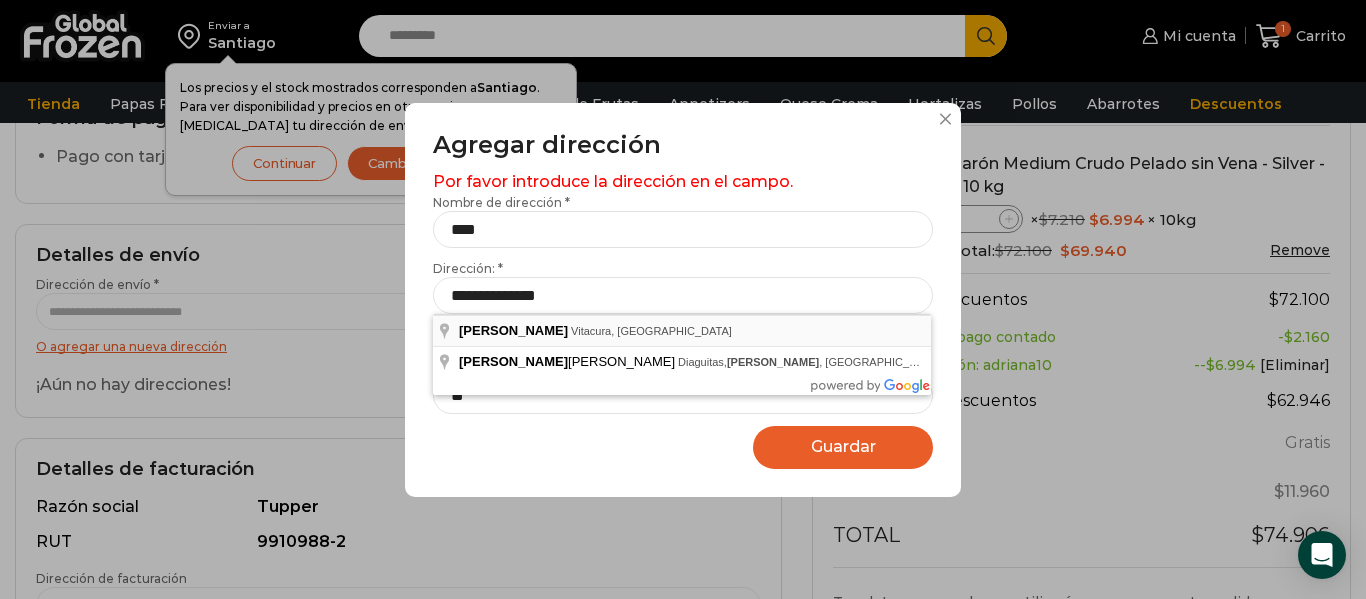 type on "**********" 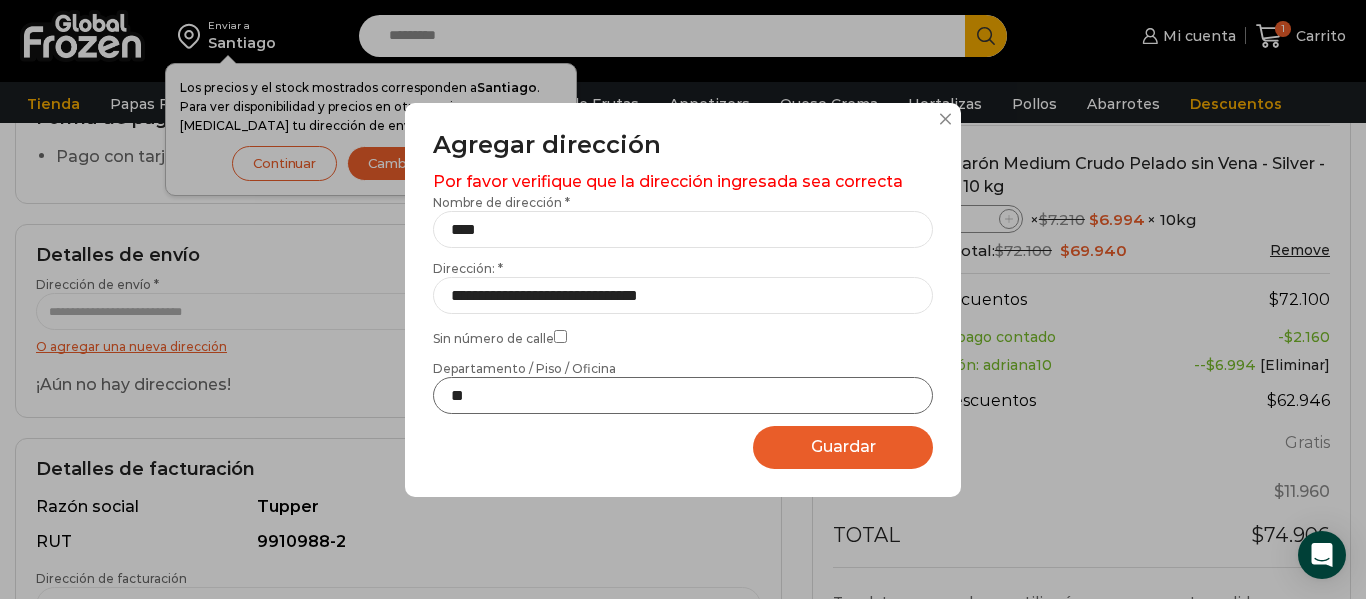 click on "**" at bounding box center (683, 395) 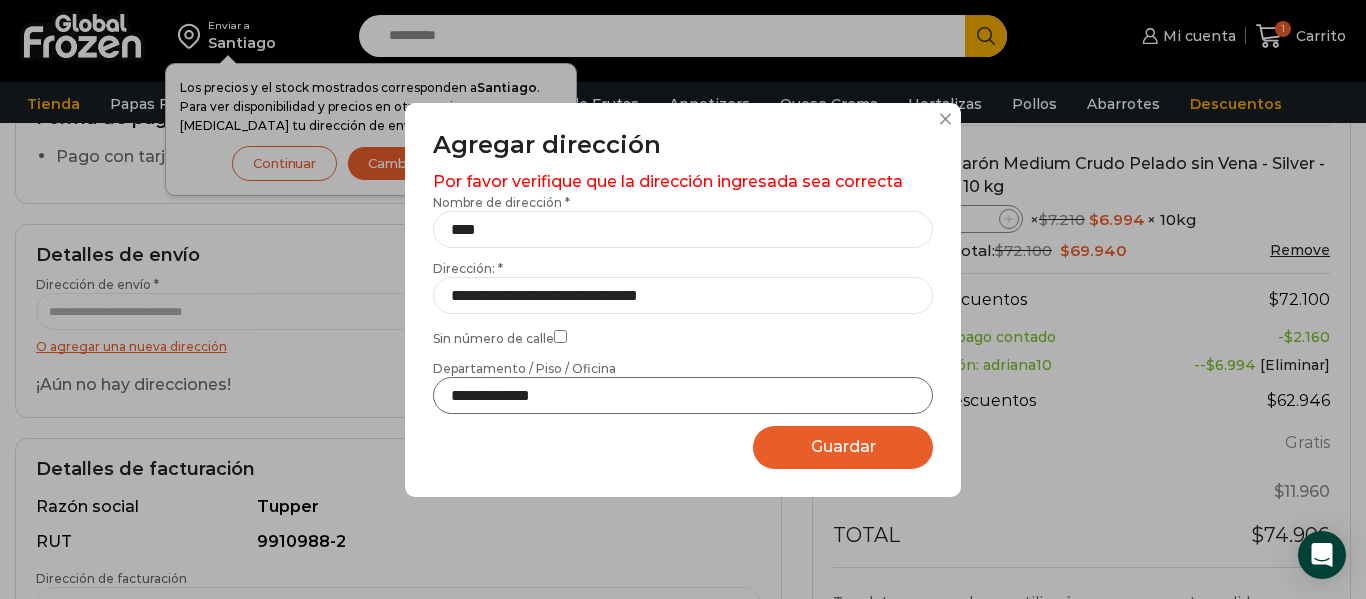 type on "**********" 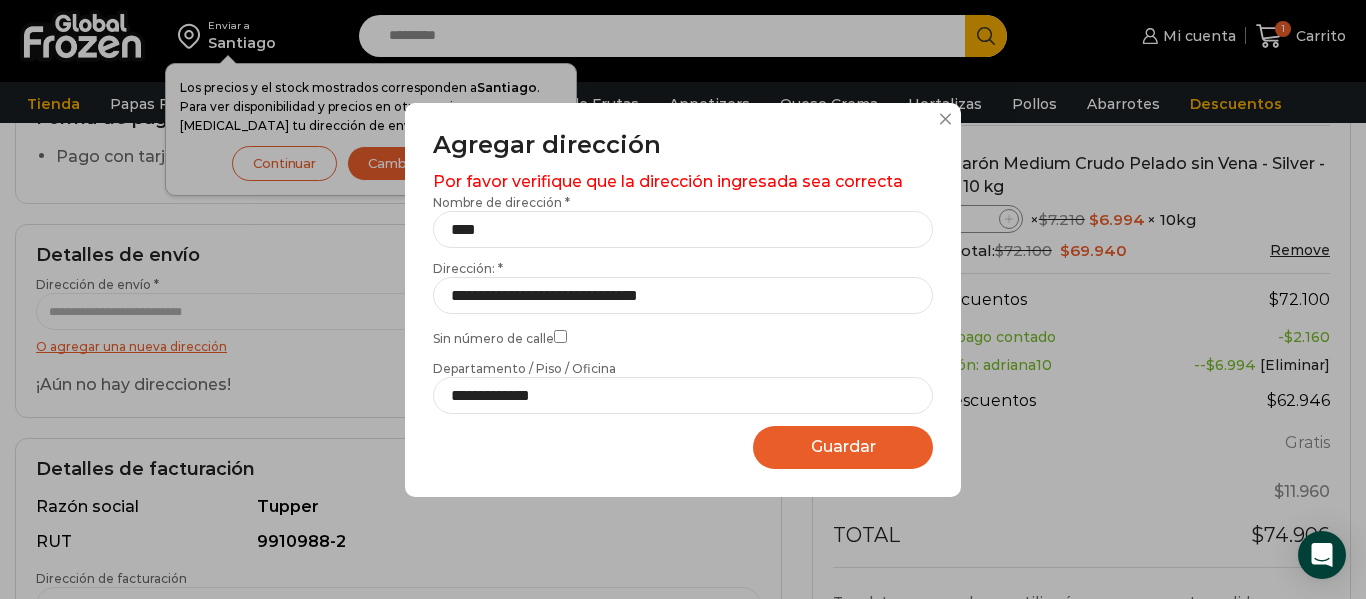 click on "Guardar Guardando..." at bounding box center [843, 447] 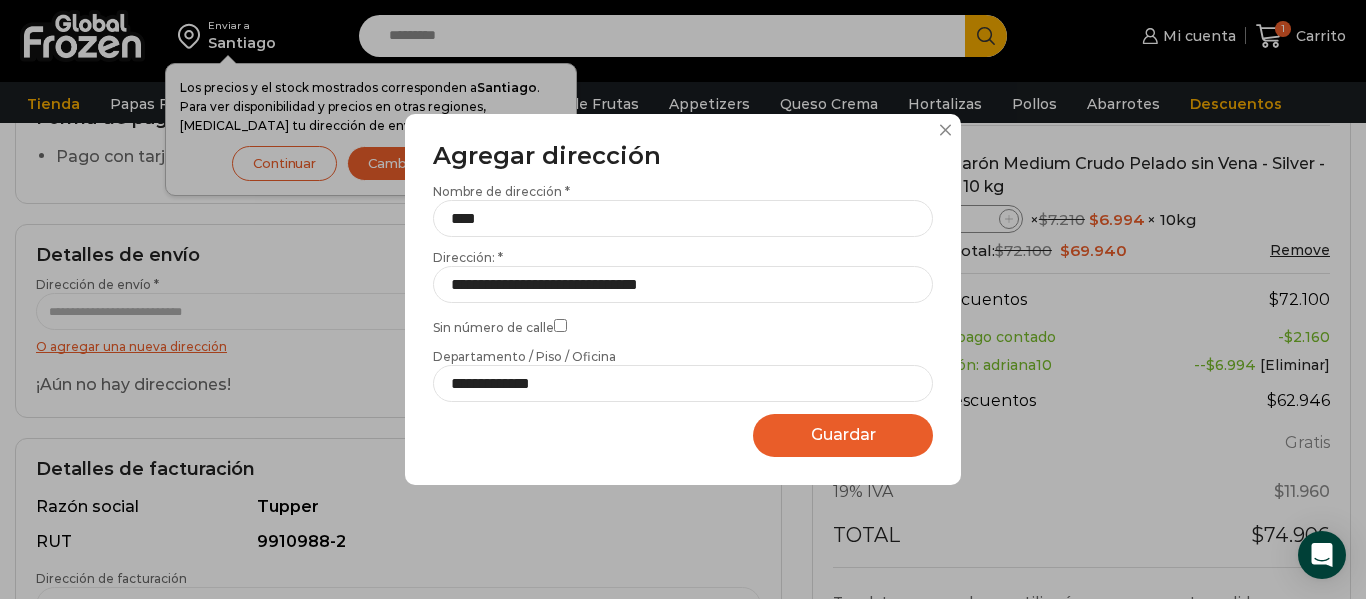 click on "Guardar Guardando..." at bounding box center (843, 435) 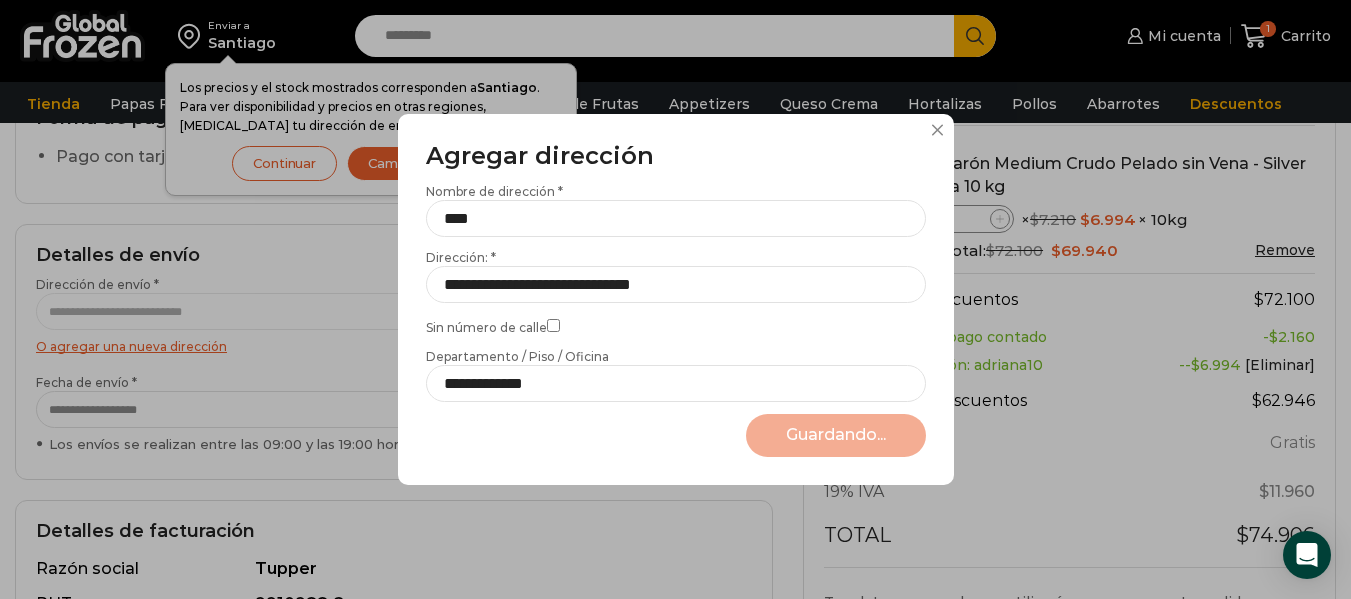 select on "*******" 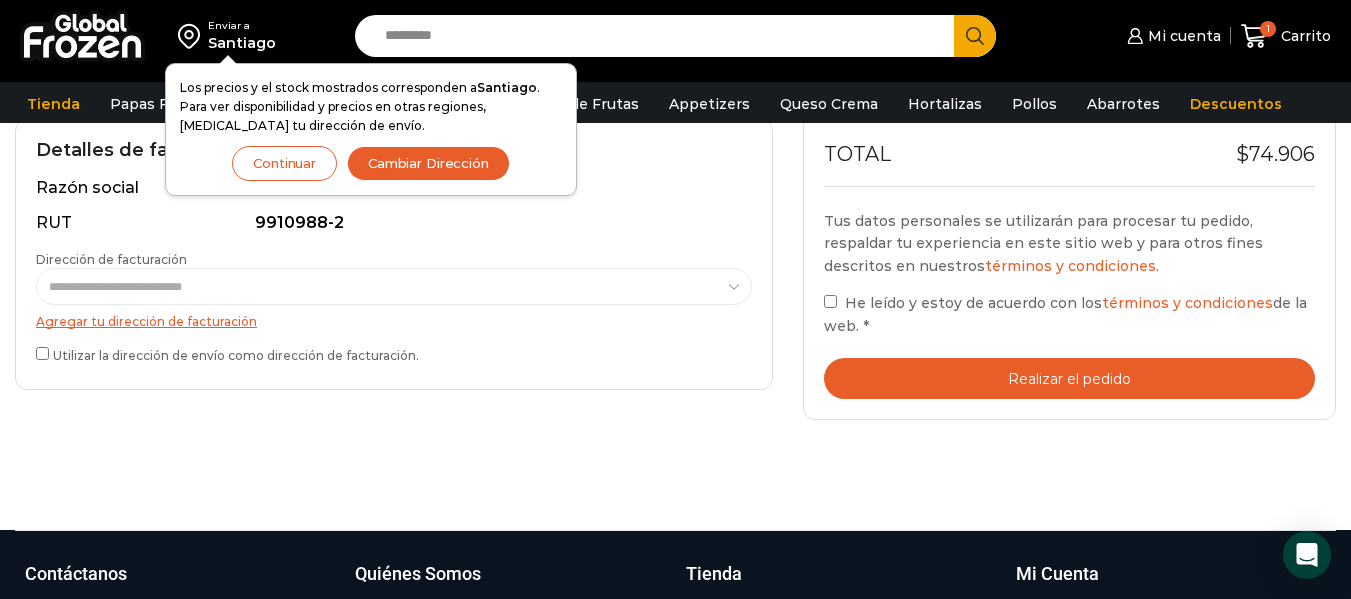 scroll, scrollTop: 572, scrollLeft: 0, axis: vertical 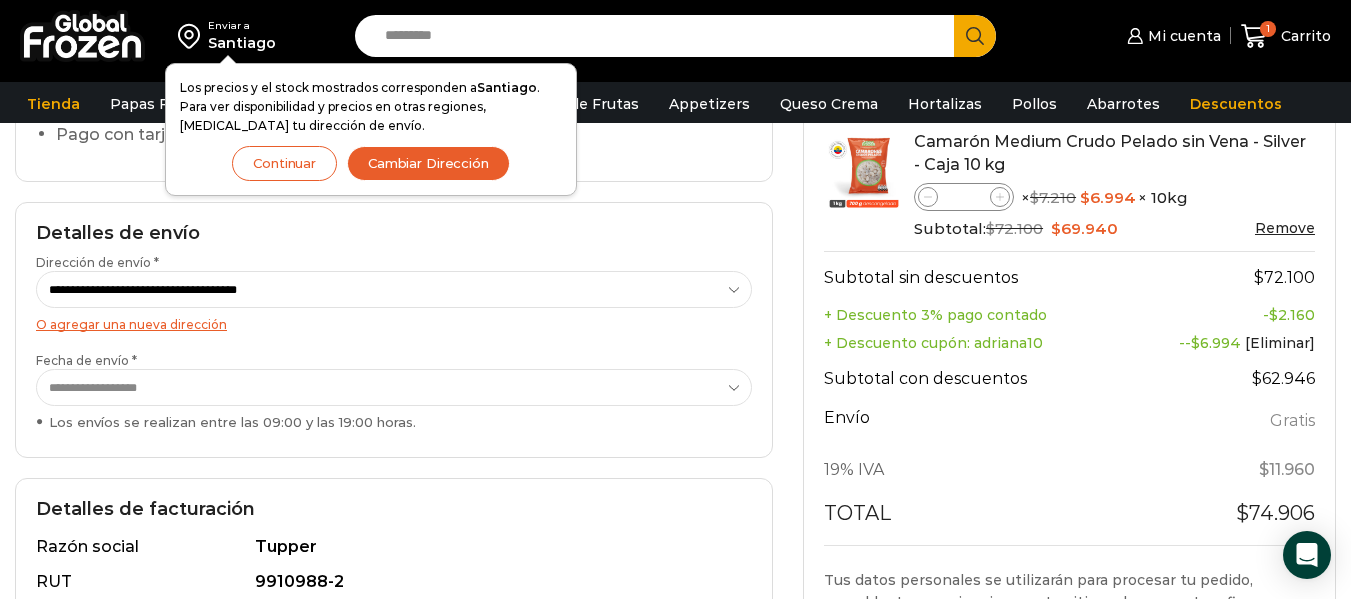 click on "**********" at bounding box center (394, 289) 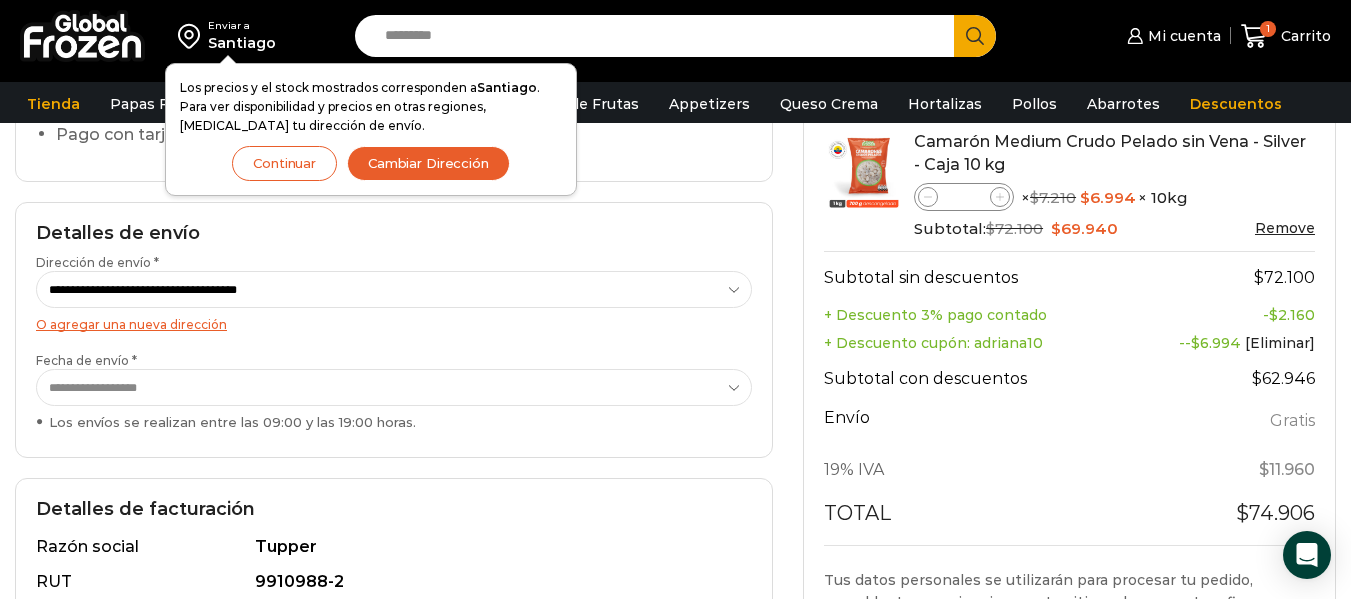 click on "**********" at bounding box center [394, 289] 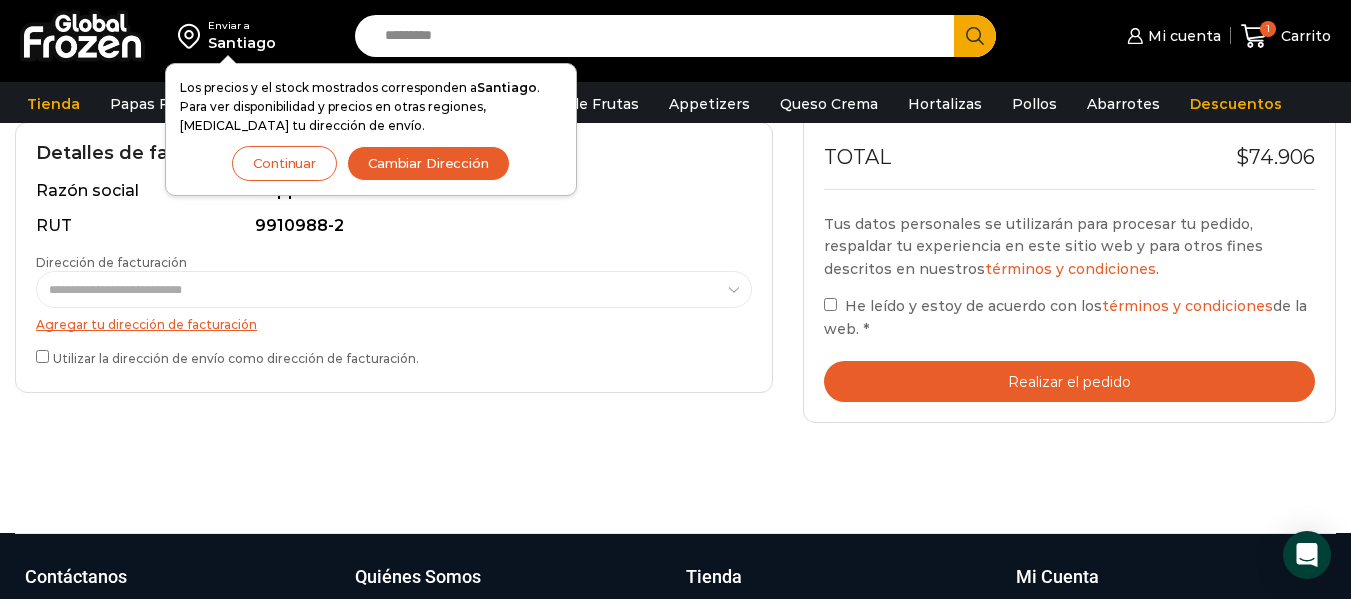 scroll, scrollTop: 570, scrollLeft: 0, axis: vertical 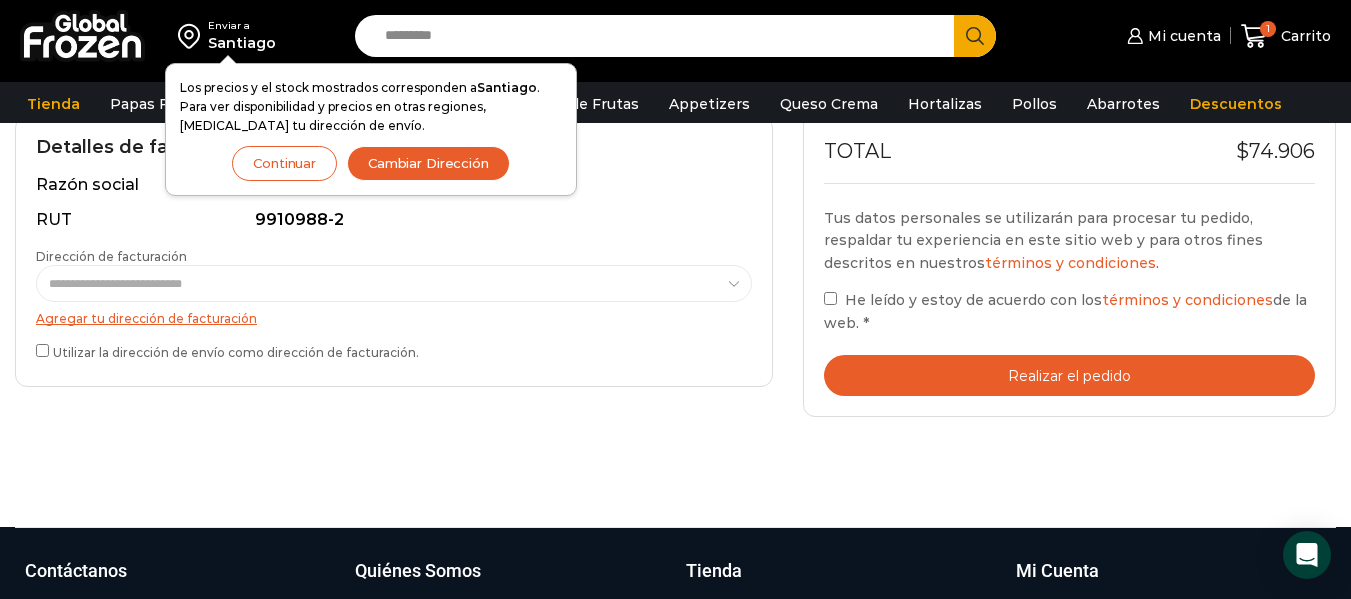 click on "Realizar el pedido" at bounding box center (1069, 375) 